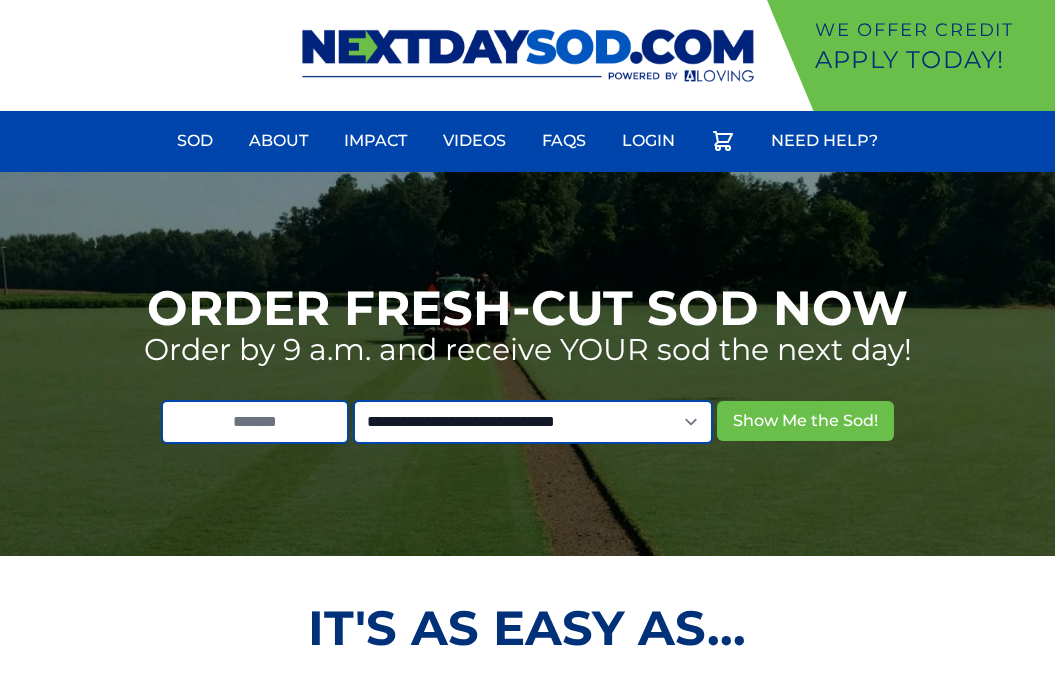 scroll, scrollTop: 0, scrollLeft: 0, axis: both 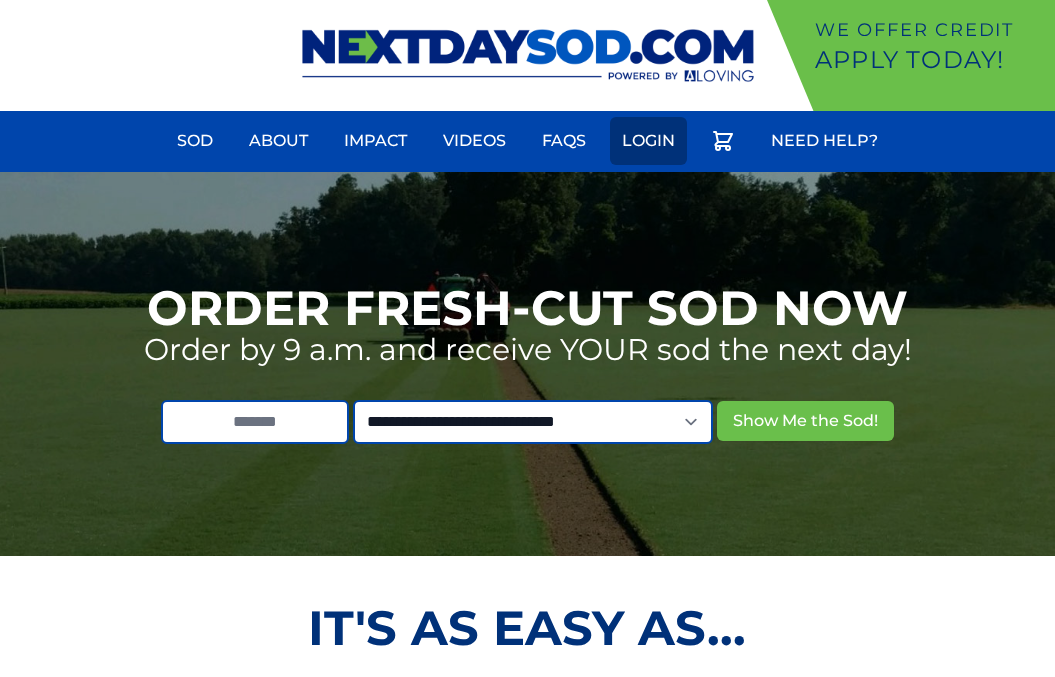 click on "Login" at bounding box center [648, 141] 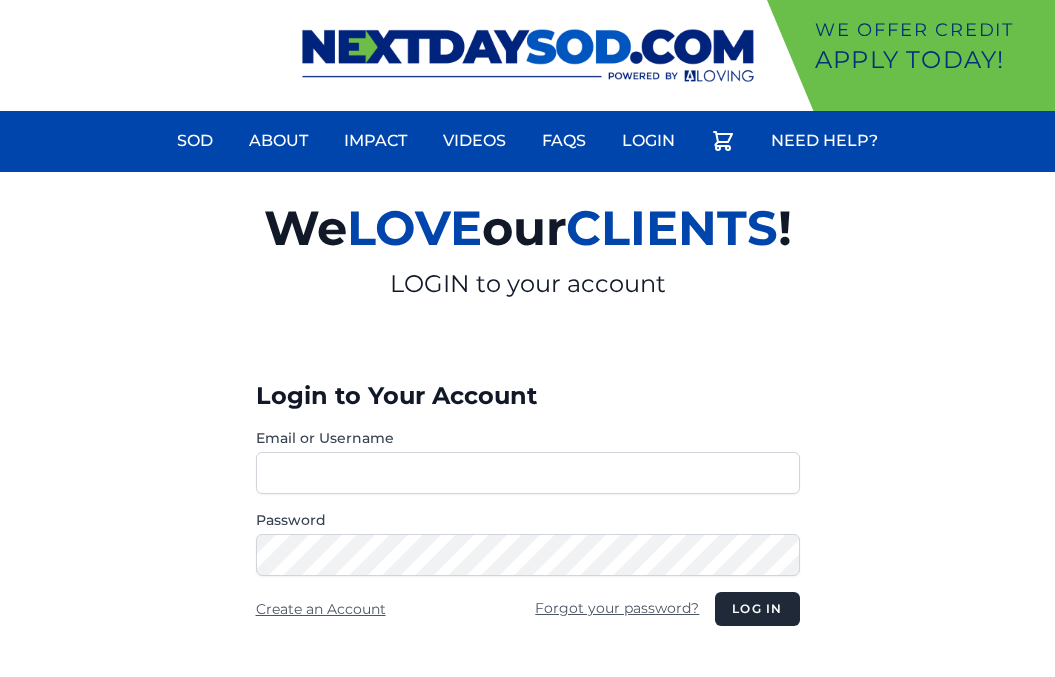 scroll, scrollTop: 0, scrollLeft: 0, axis: both 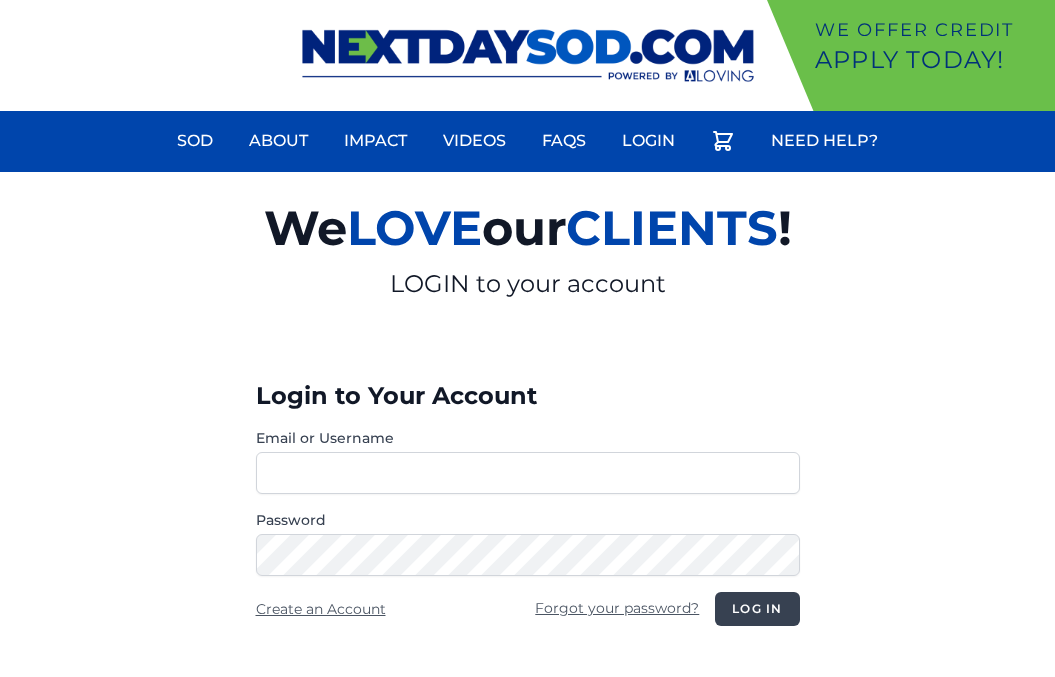 type on "**********" 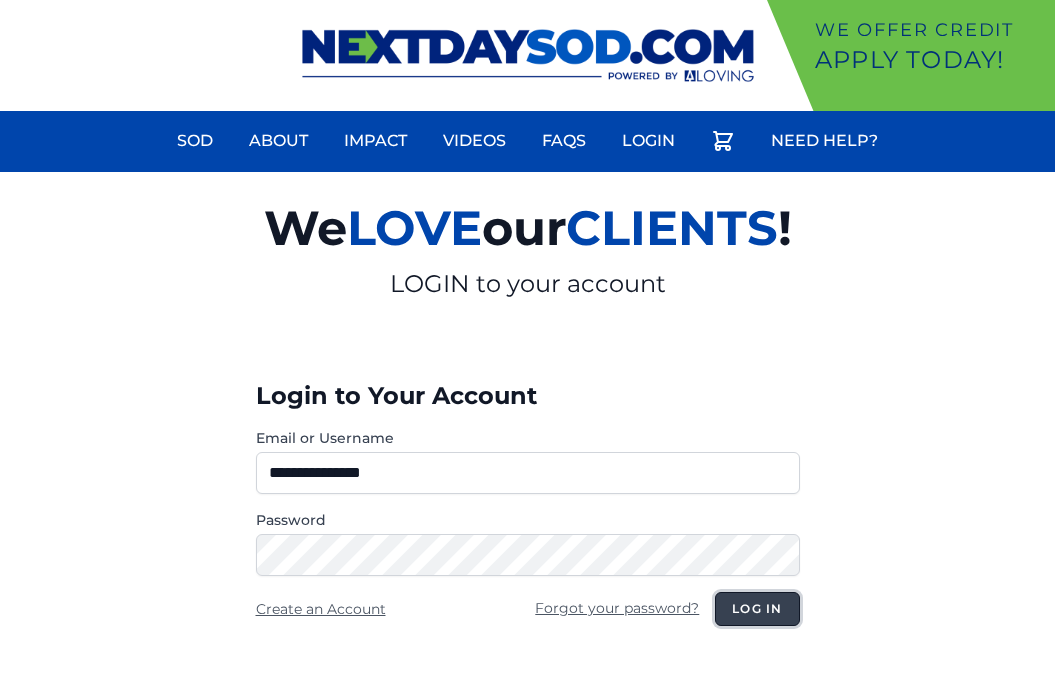 click on "Log in" at bounding box center (757, 609) 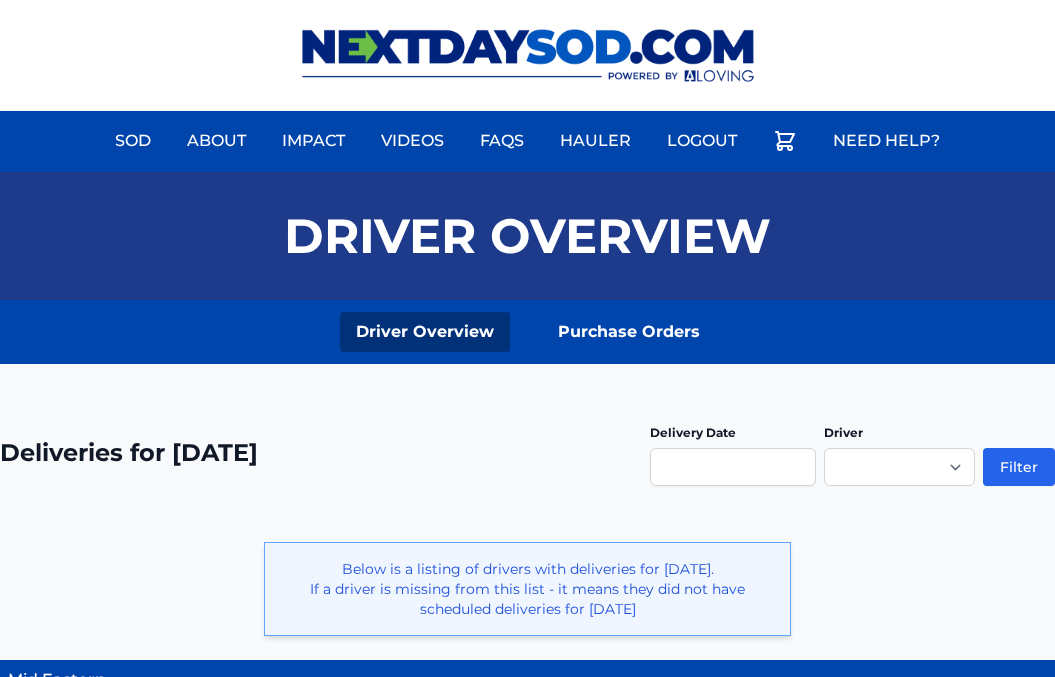 scroll, scrollTop: 0, scrollLeft: 0, axis: both 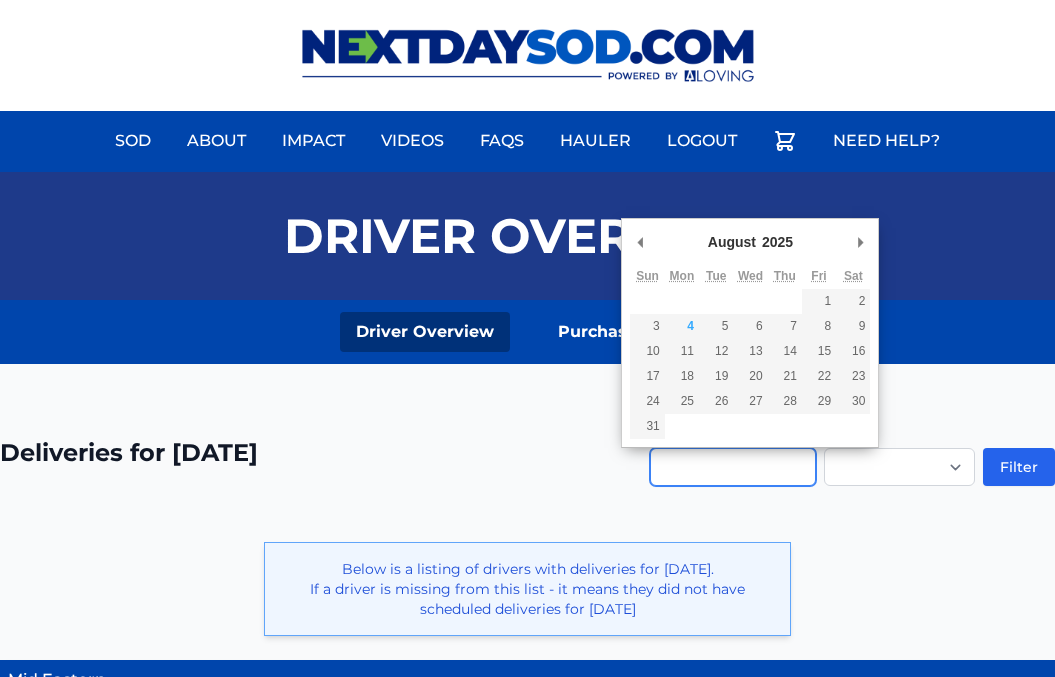 click at bounding box center (733, 467) 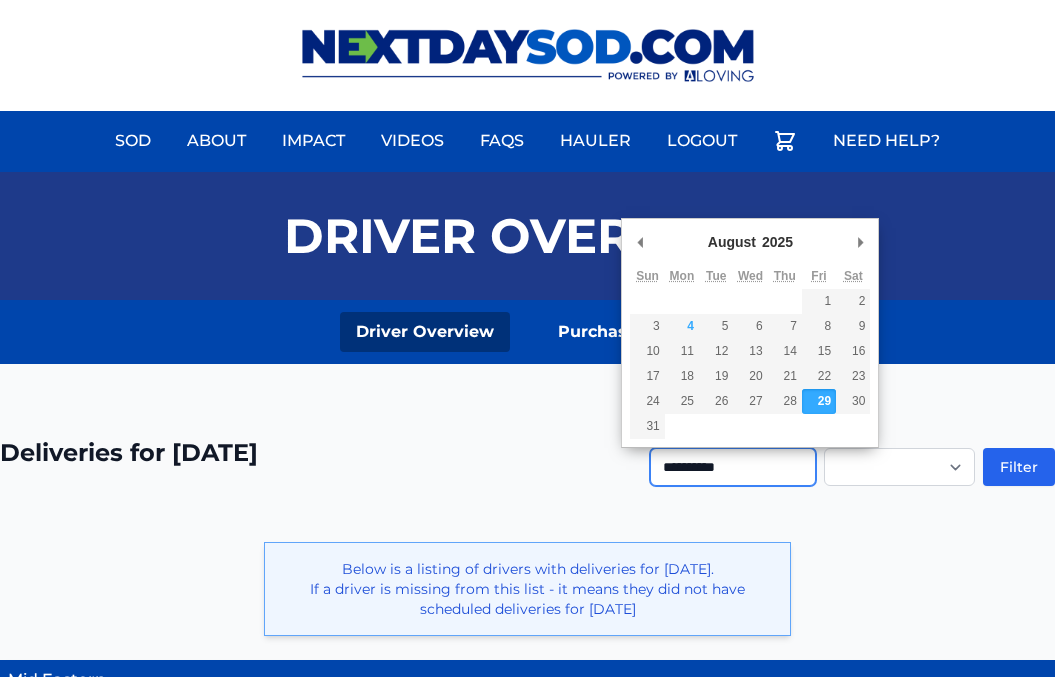 type on "**********" 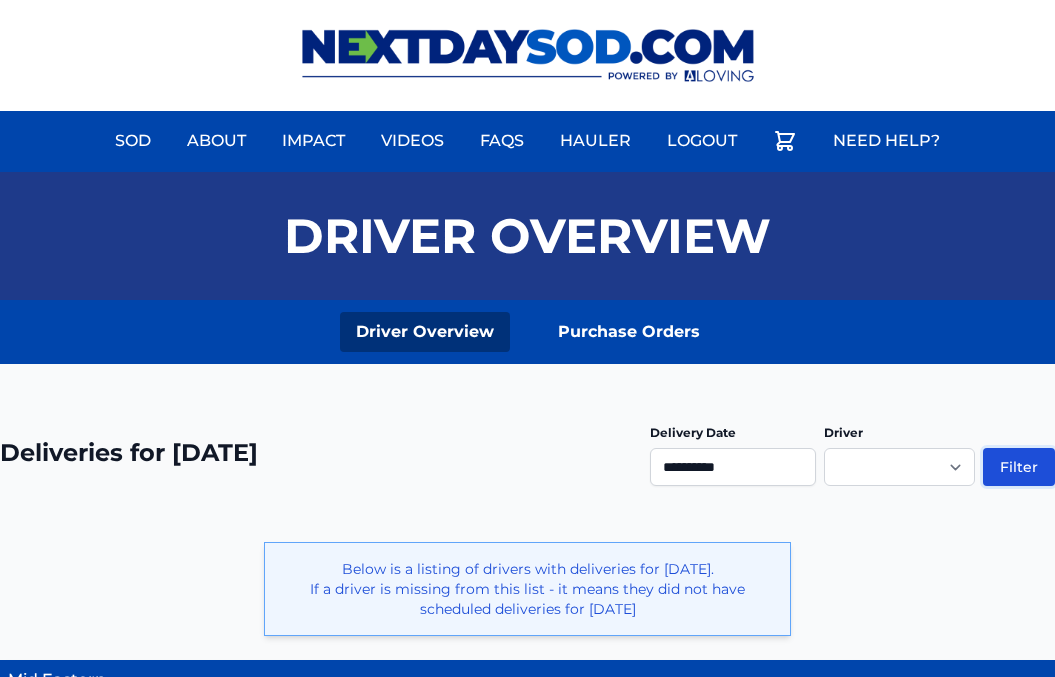 click on "Filter" at bounding box center [1019, 467] 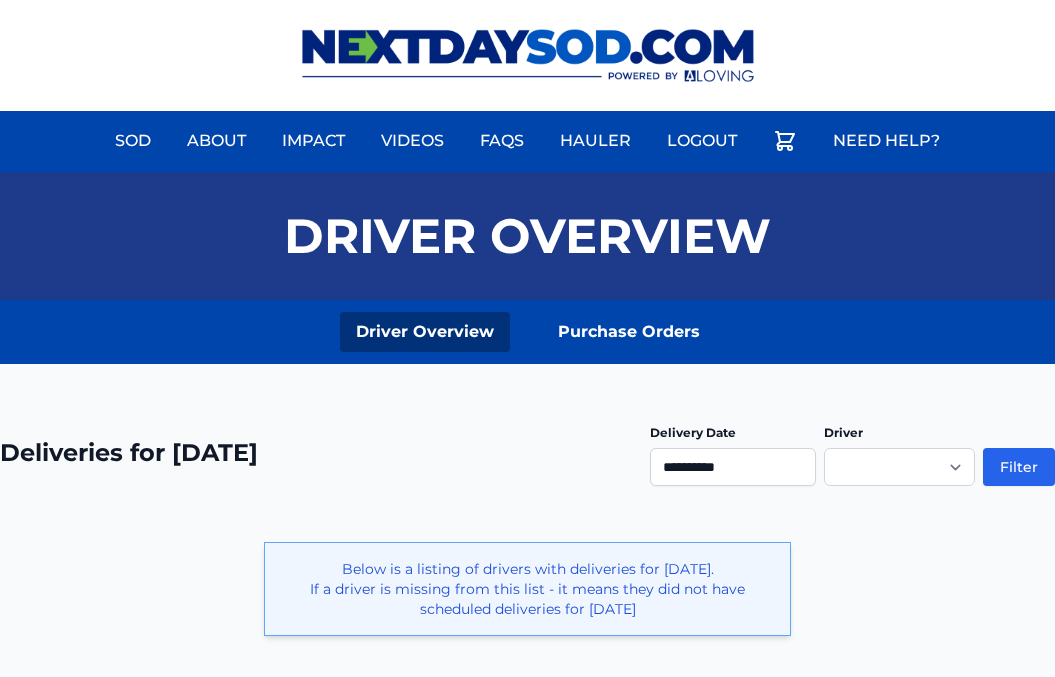 scroll, scrollTop: 0, scrollLeft: 0, axis: both 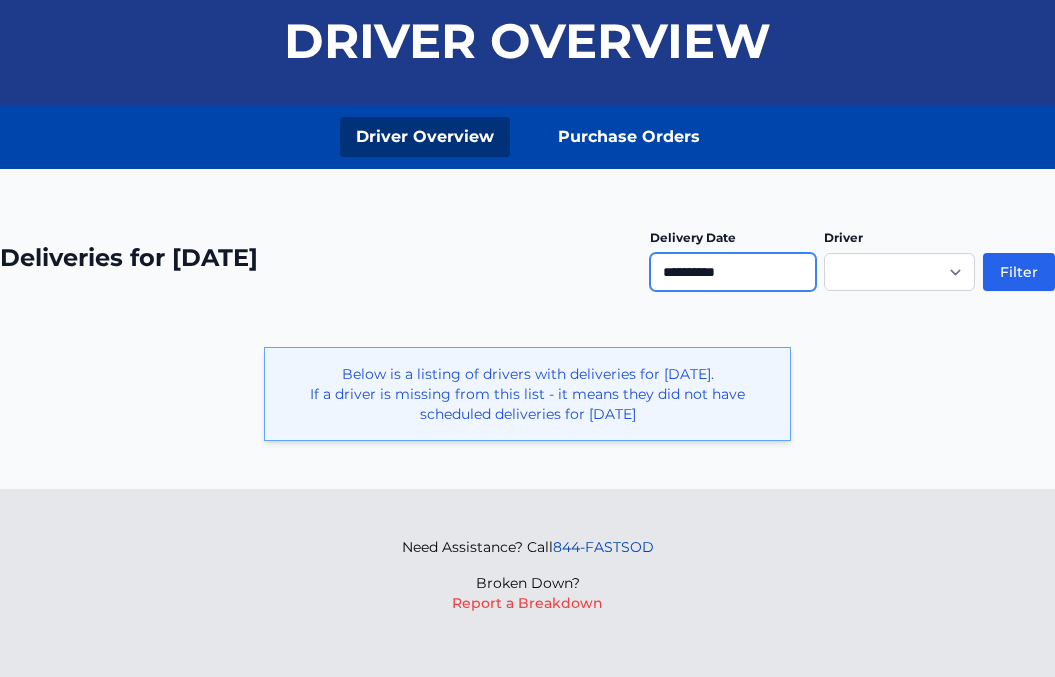 click on "**********" at bounding box center [733, 272] 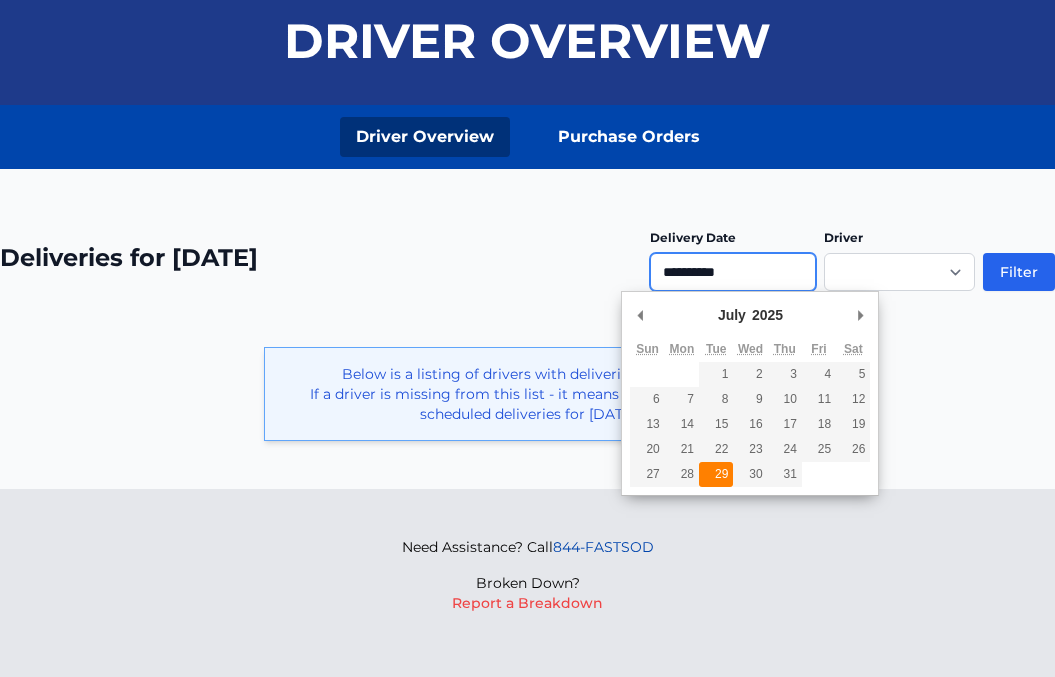 type on "**********" 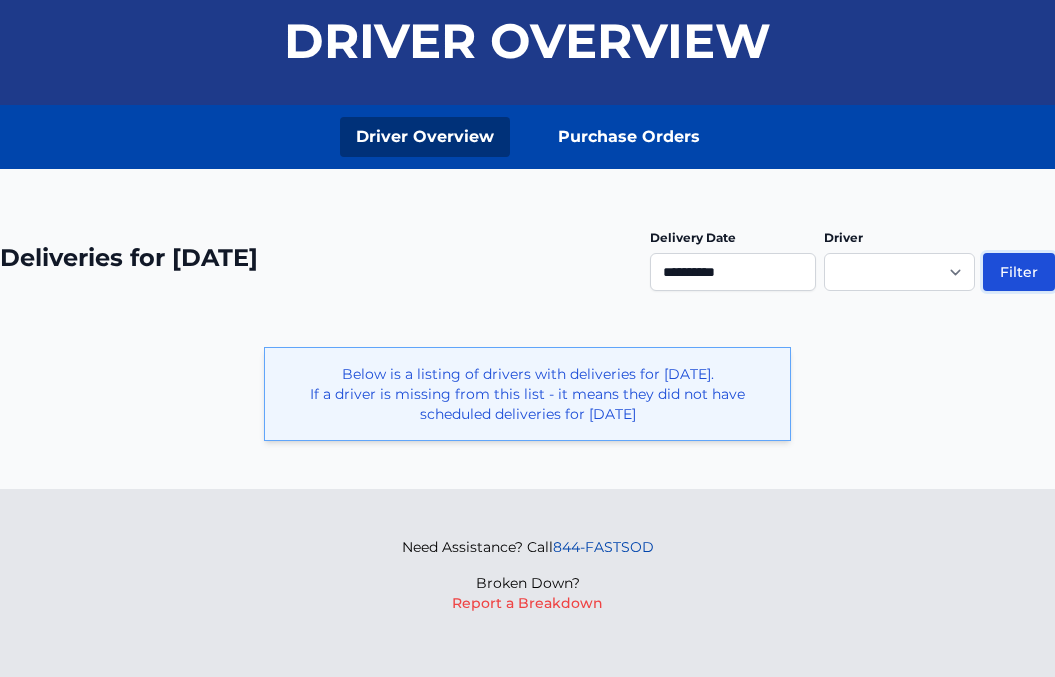 click on "Filter" at bounding box center (1019, 272) 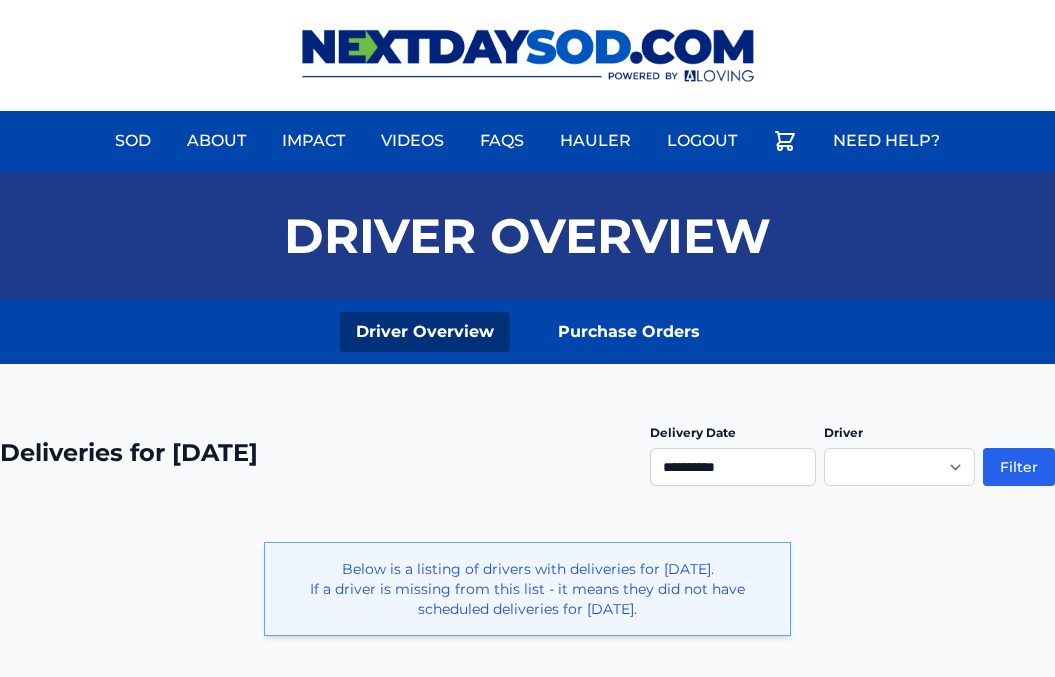 scroll, scrollTop: 0, scrollLeft: 0, axis: both 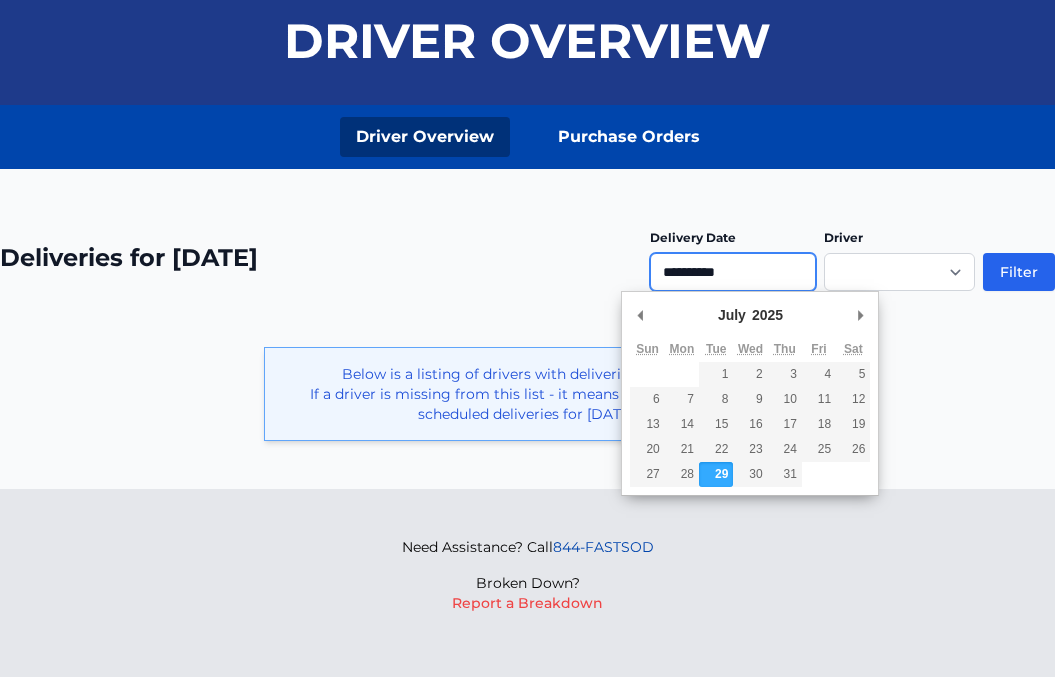 click on "**********" at bounding box center (733, 272) 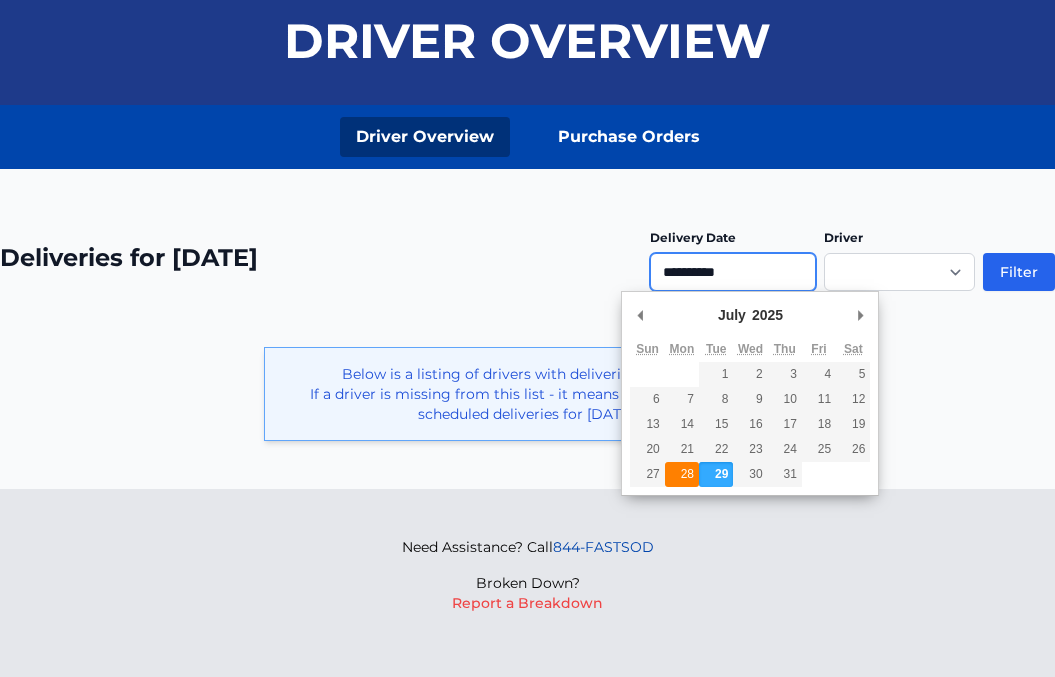 type on "**********" 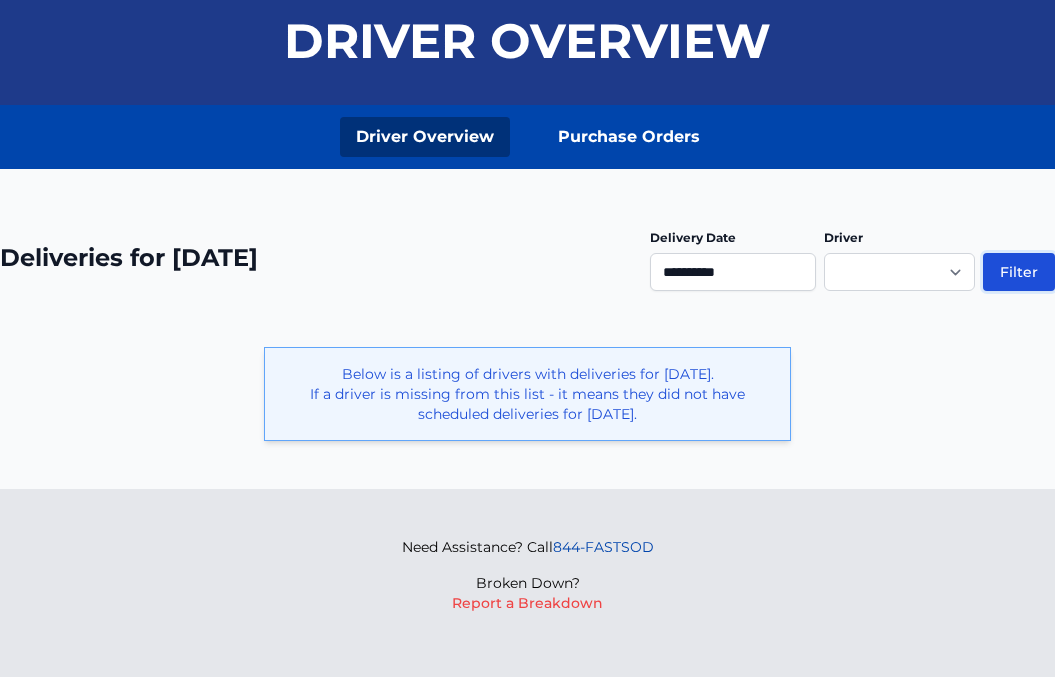 click on "Filter" at bounding box center [1019, 272] 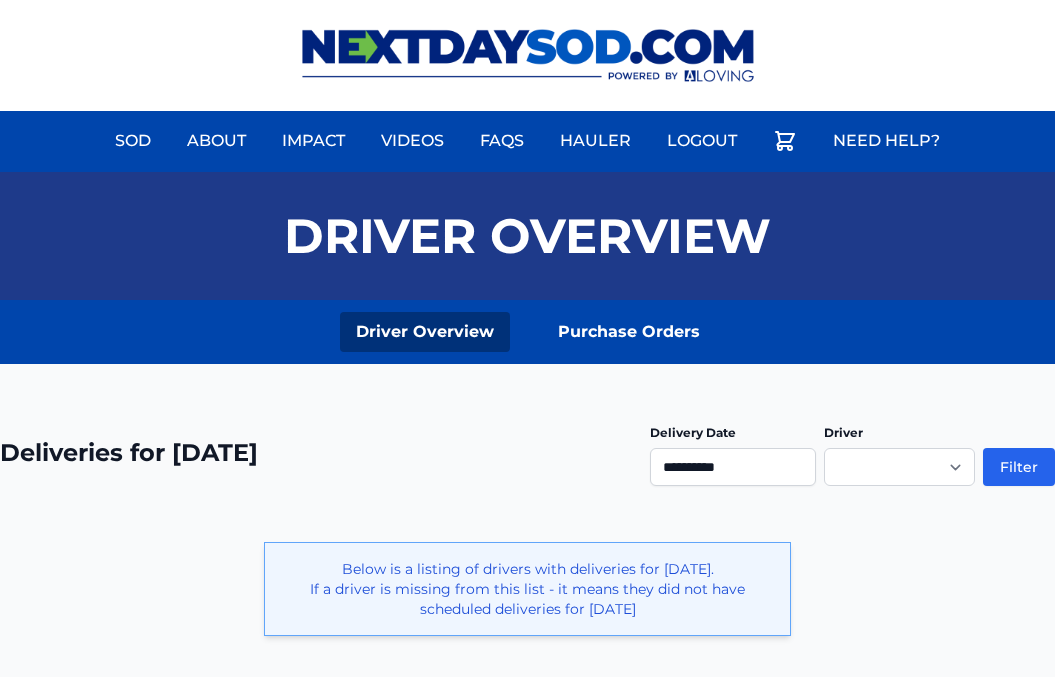 scroll, scrollTop: 0, scrollLeft: 0, axis: both 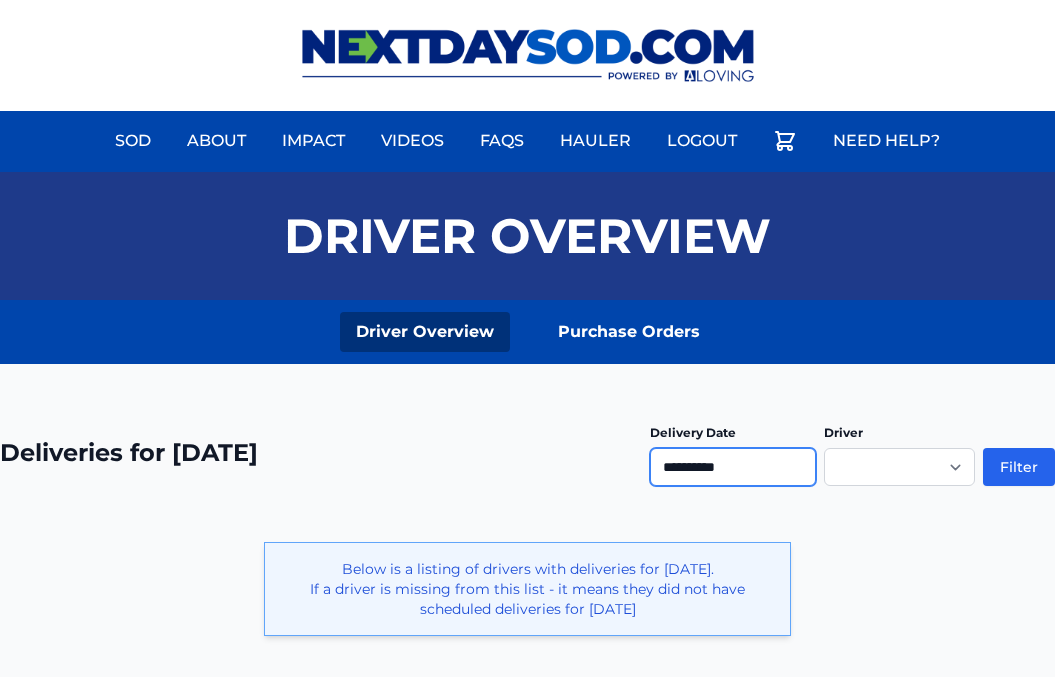 click on "**********" at bounding box center (733, 467) 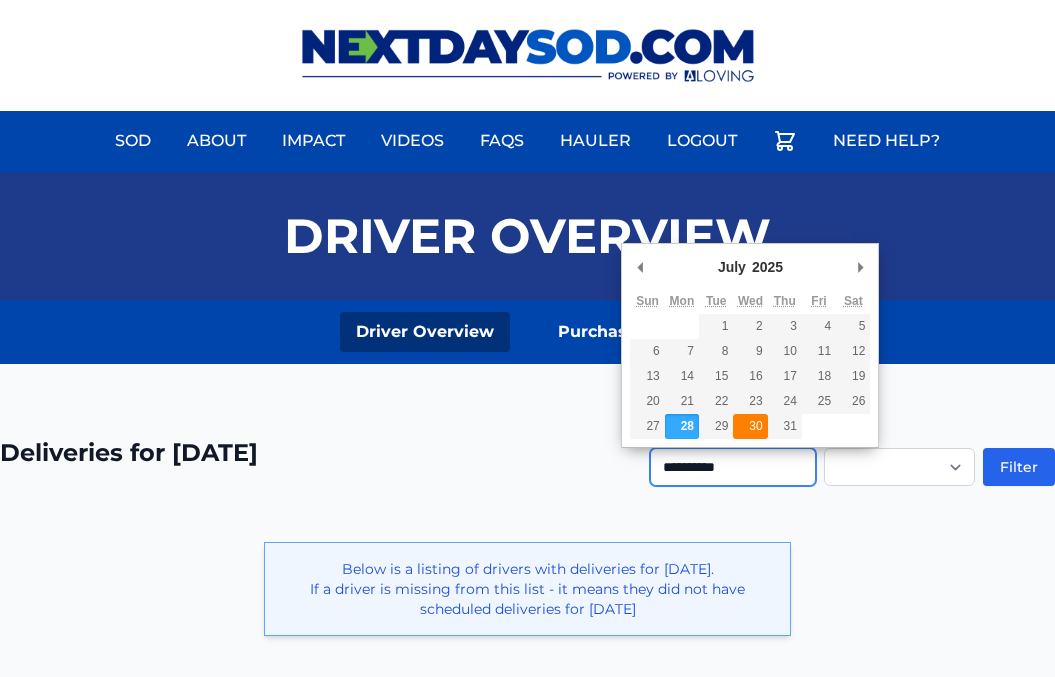 type on "**********" 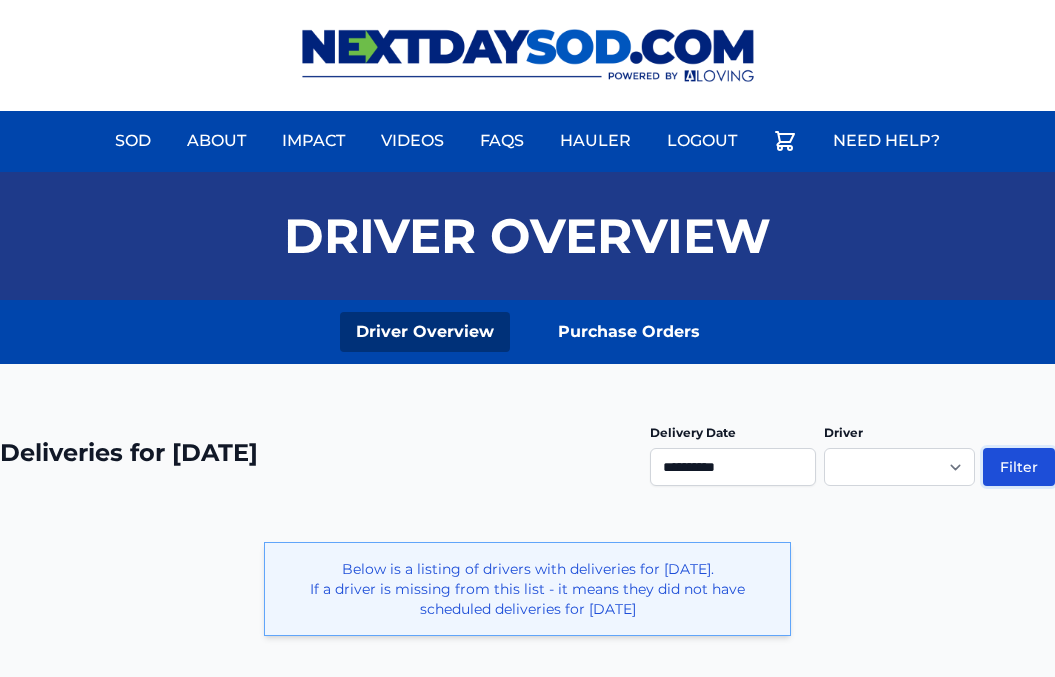 click on "Filter" at bounding box center [1019, 467] 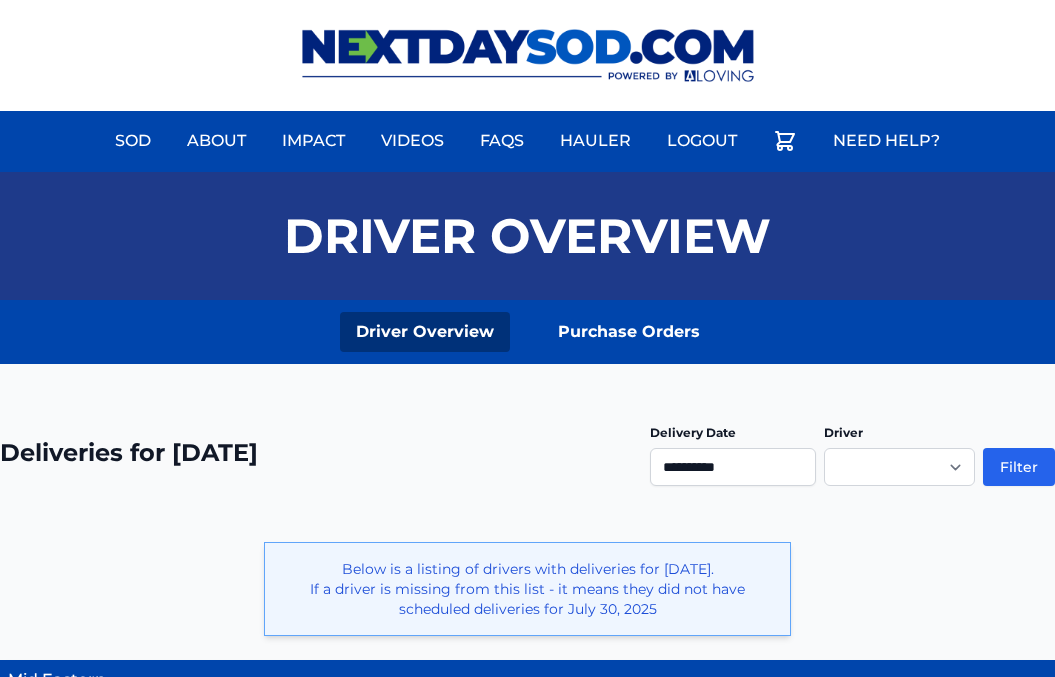 scroll, scrollTop: 0, scrollLeft: 0, axis: both 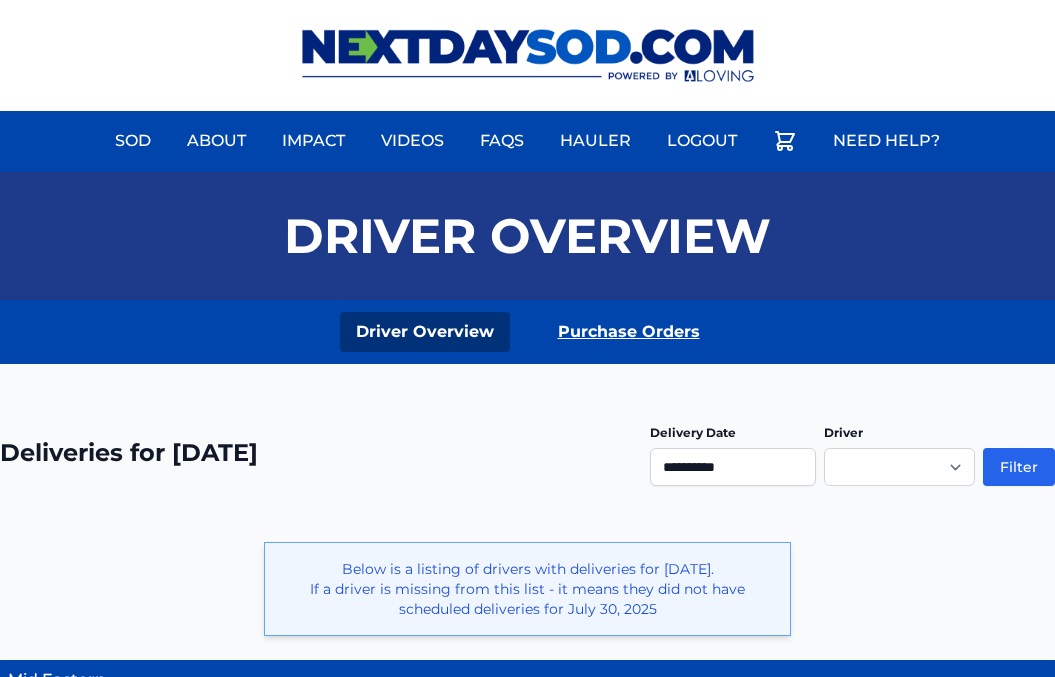 click on "Purchase Orders" at bounding box center [629, 332] 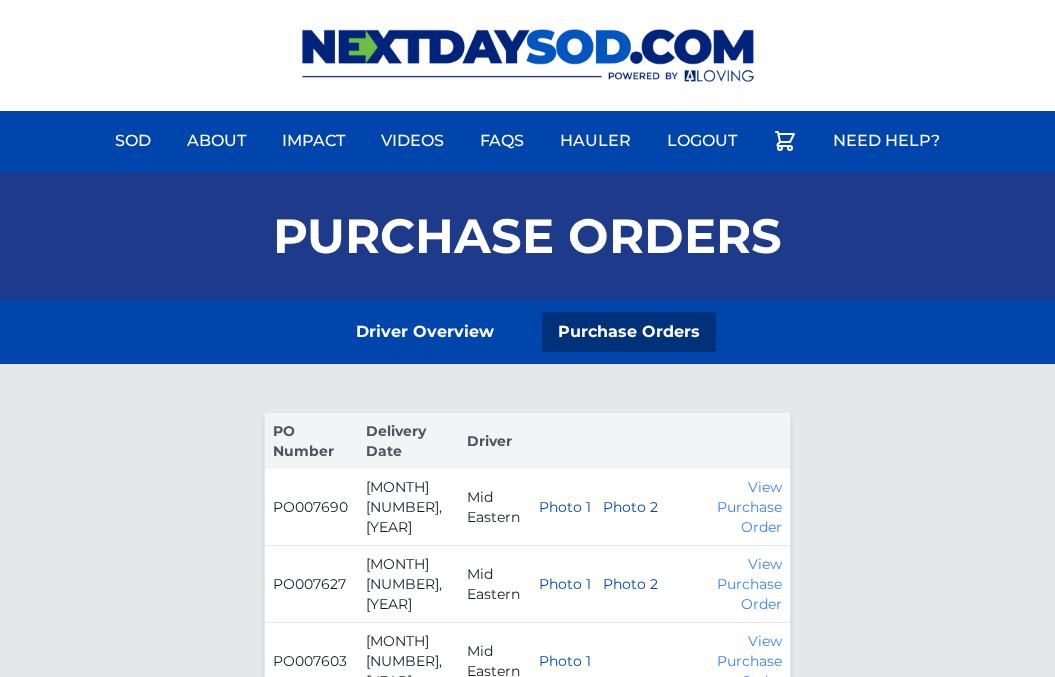 scroll, scrollTop: 0, scrollLeft: 0, axis: both 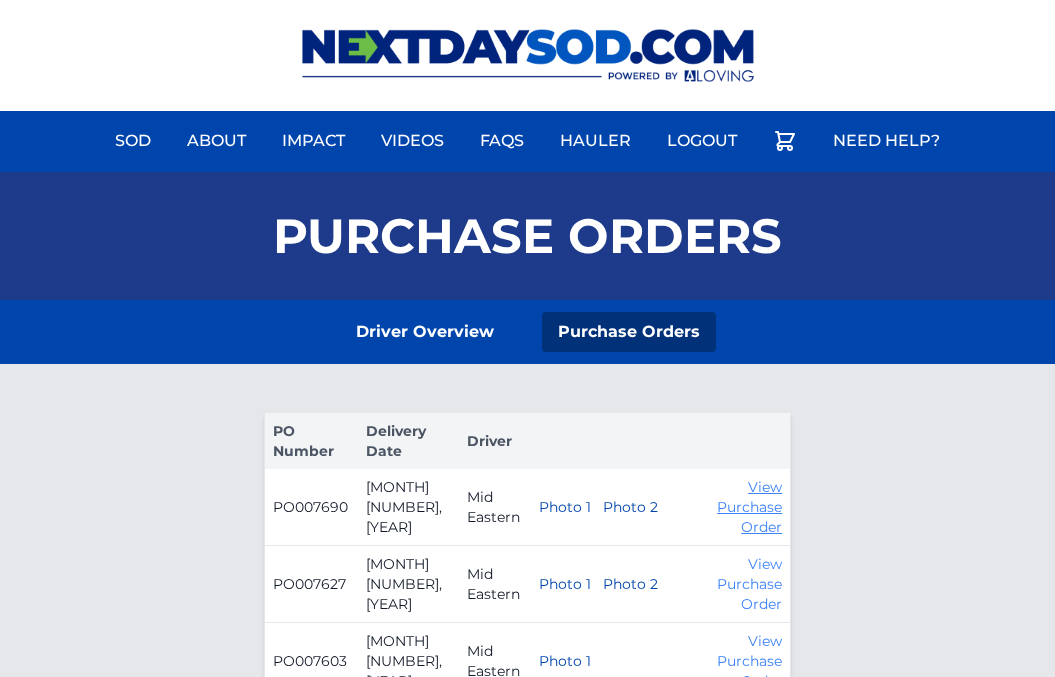 click on "View Purchase Order" at bounding box center [749, 507] 